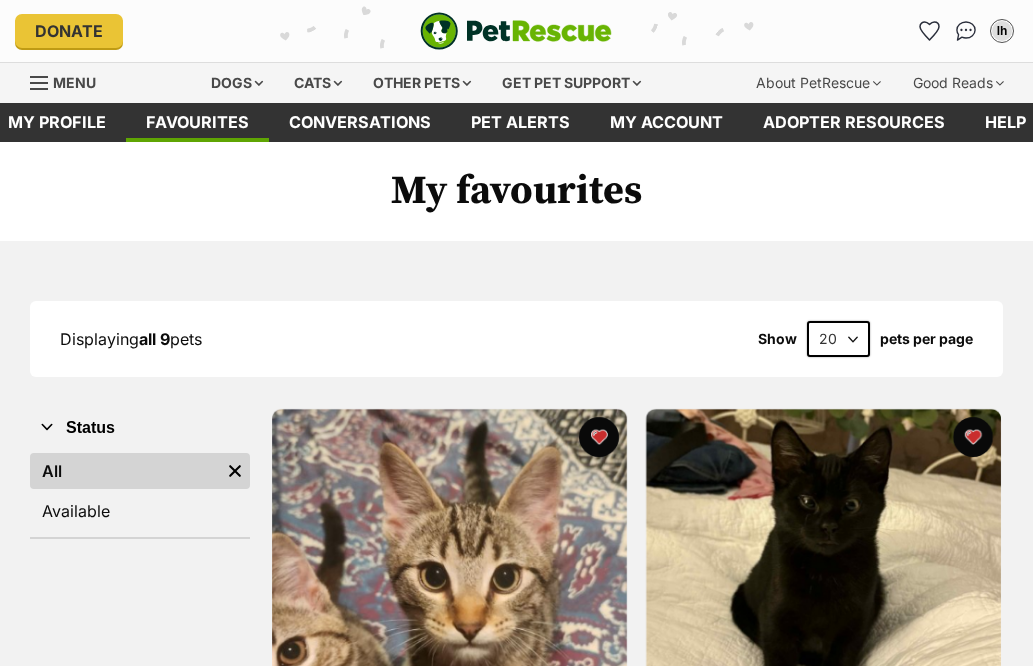 scroll, scrollTop: 253, scrollLeft: 0, axis: vertical 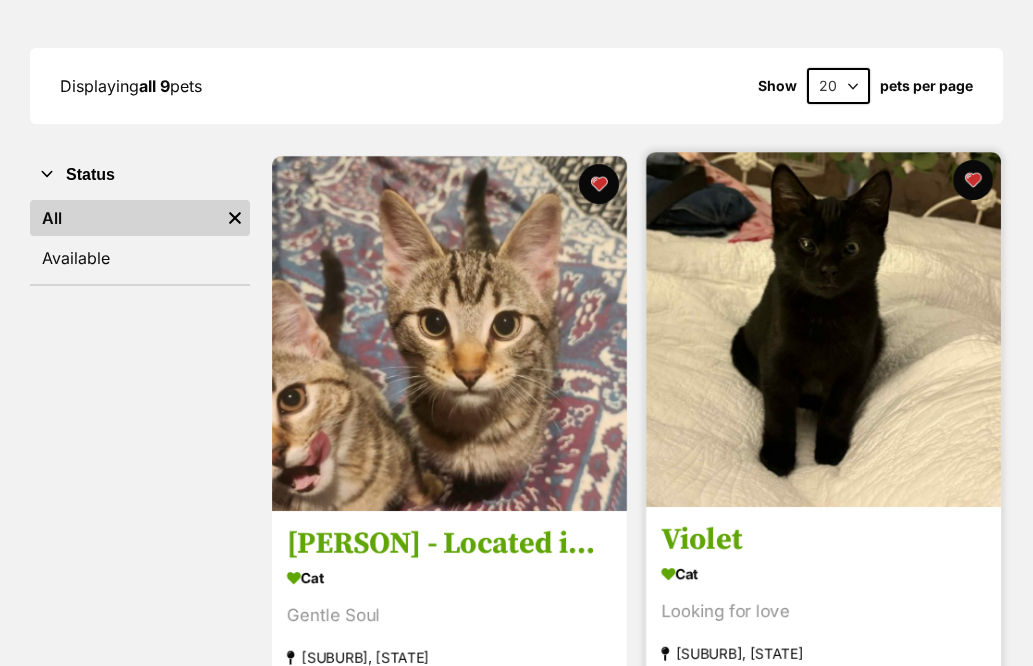 click at bounding box center (823, 329) 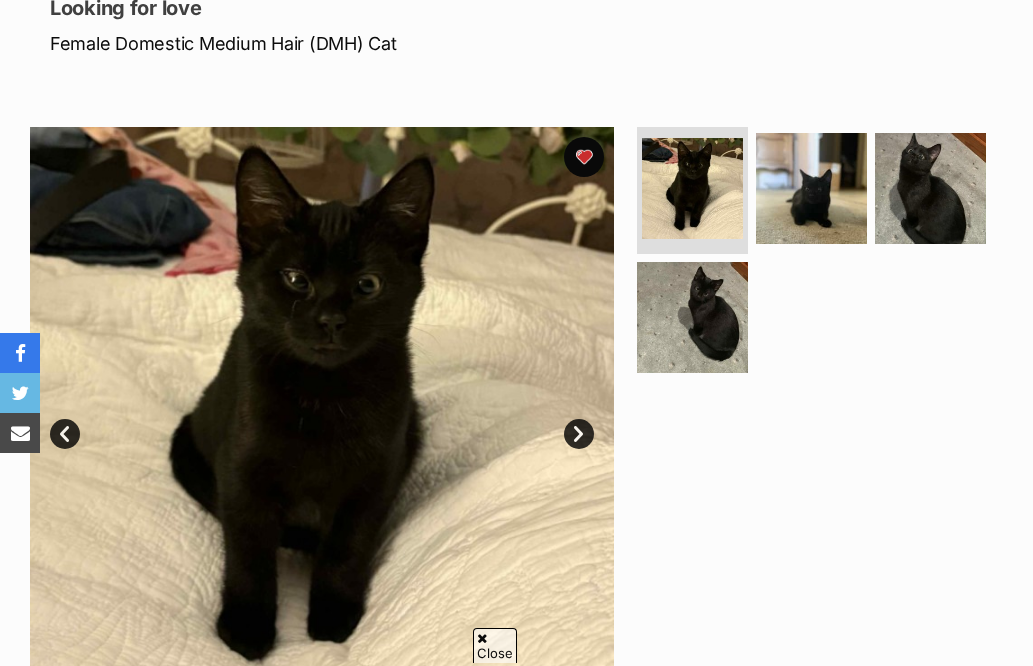 scroll, scrollTop: 370, scrollLeft: 0, axis: vertical 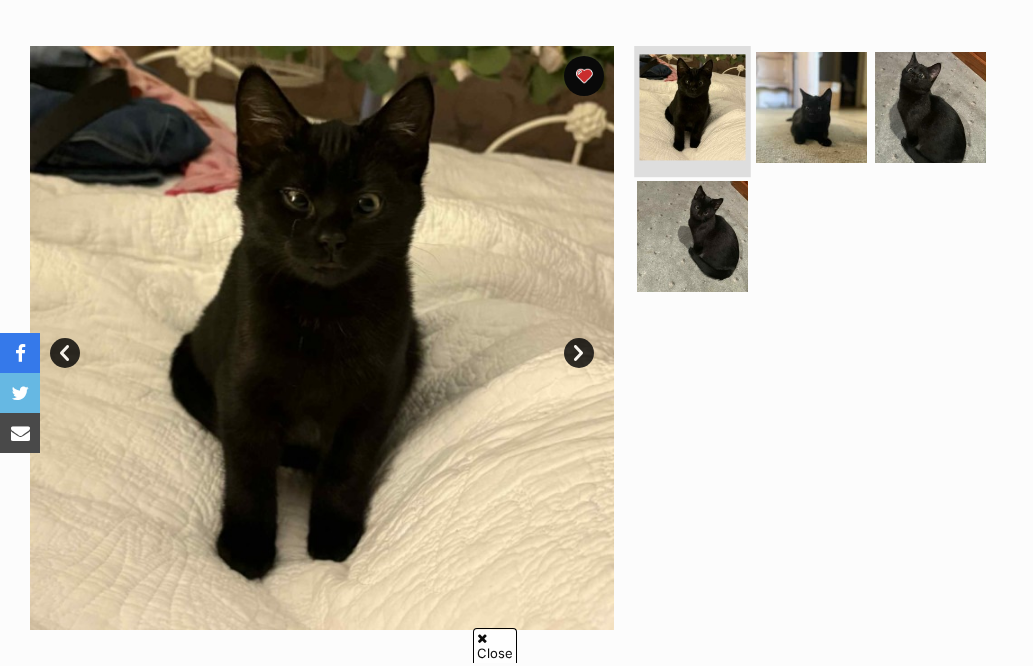click at bounding box center (693, 107) 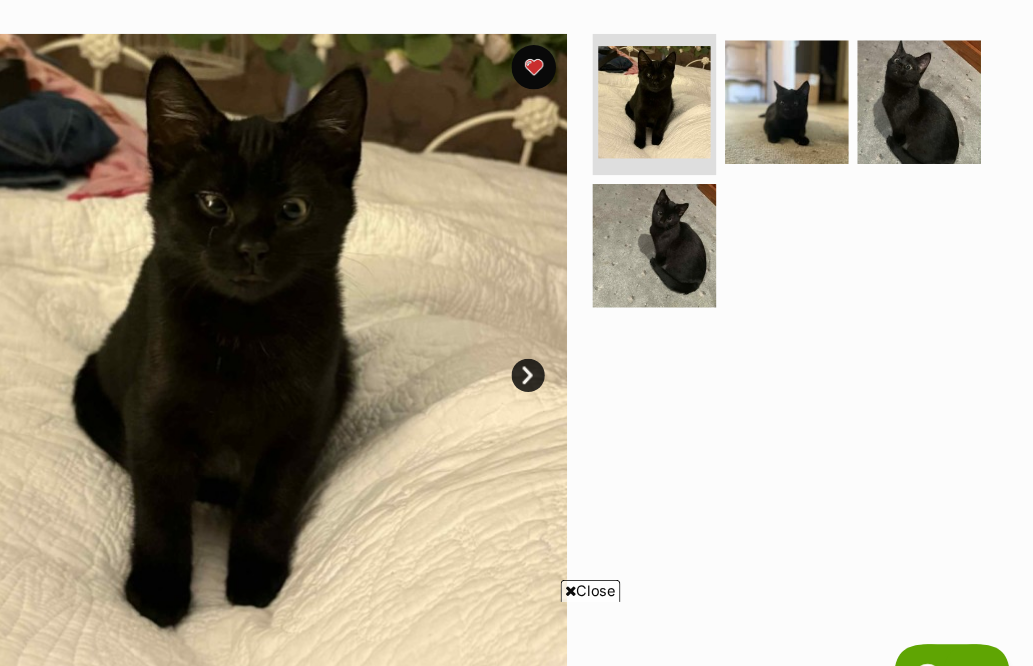 scroll, scrollTop: 0, scrollLeft: 0, axis: both 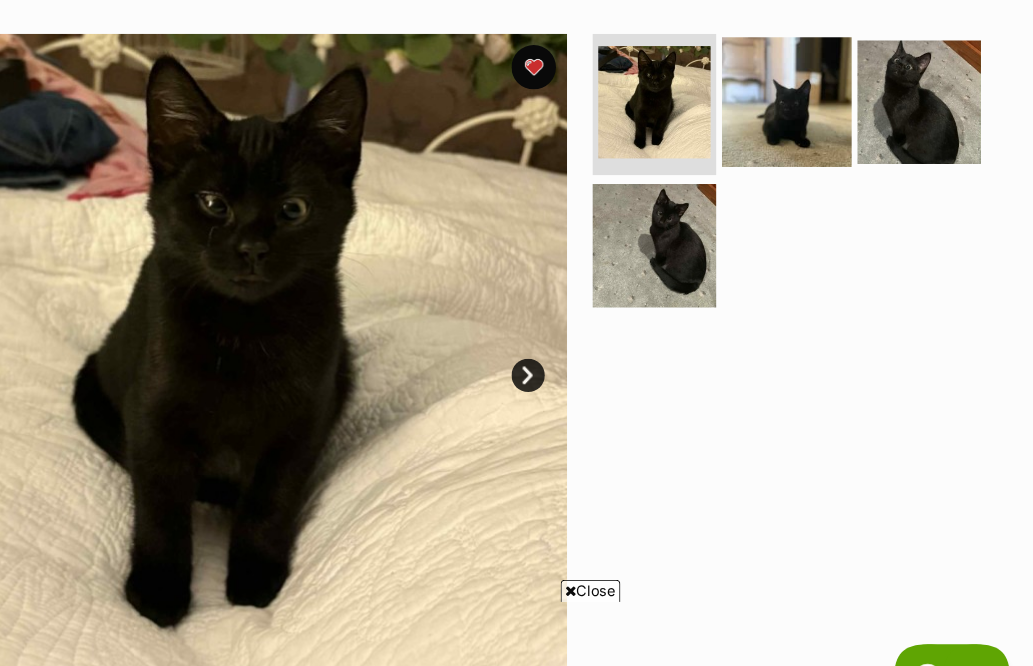 click at bounding box center (811, 108) 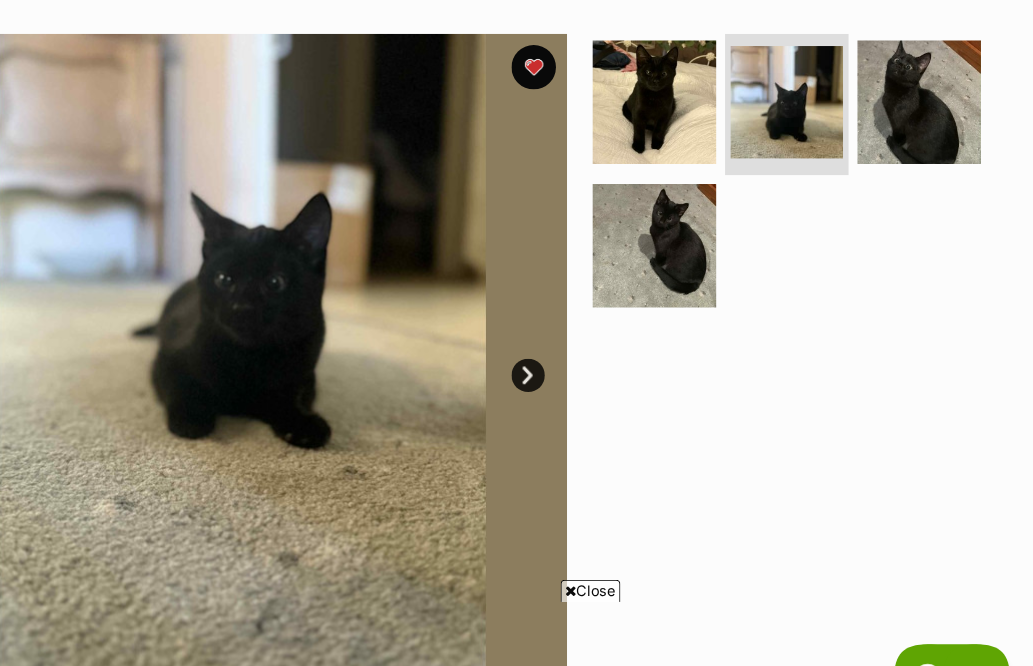 scroll, scrollTop: 369, scrollLeft: 0, axis: vertical 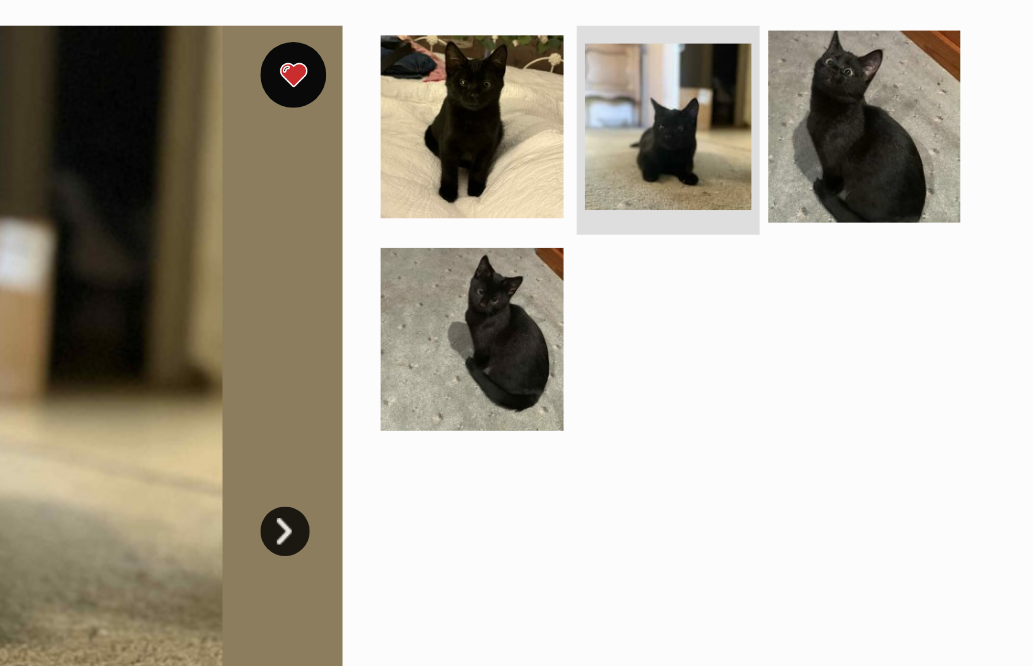 click at bounding box center (930, 108) 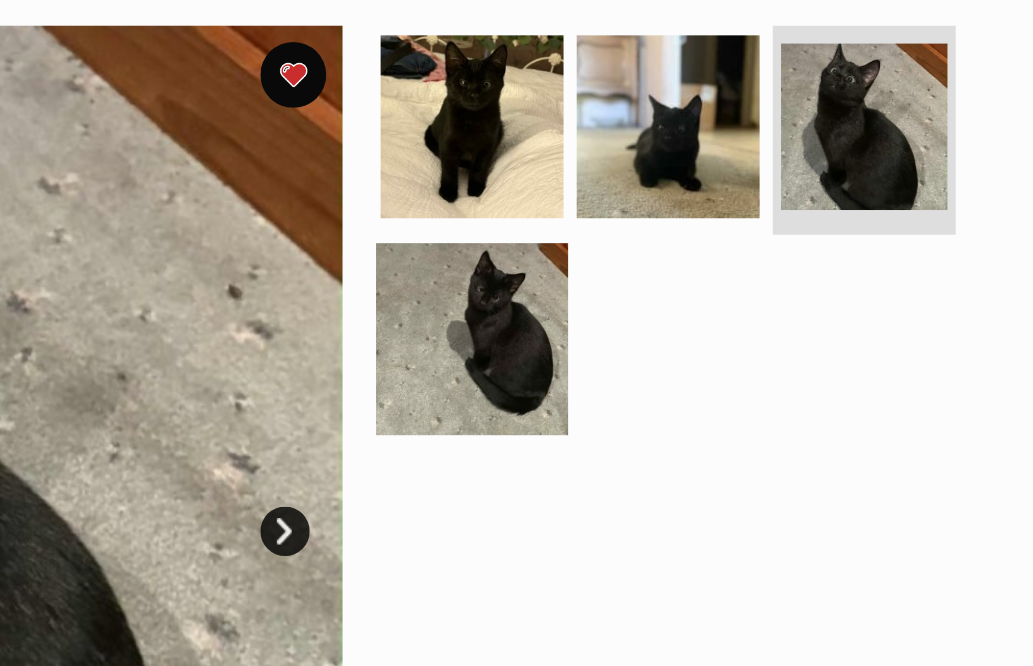 click at bounding box center [692, 238] 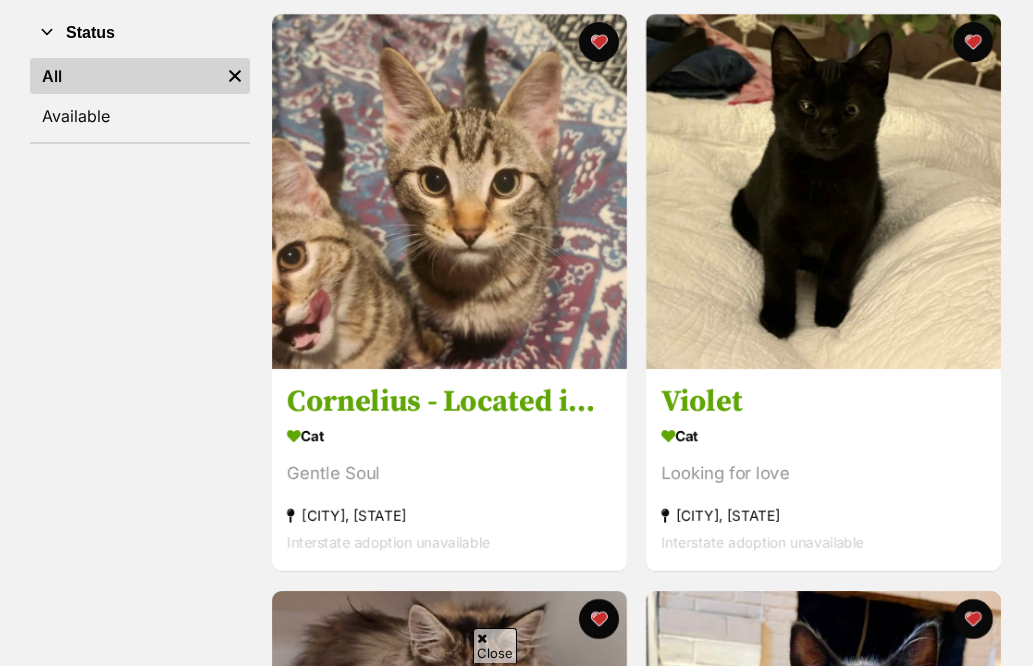 scroll, scrollTop: 397, scrollLeft: 0, axis: vertical 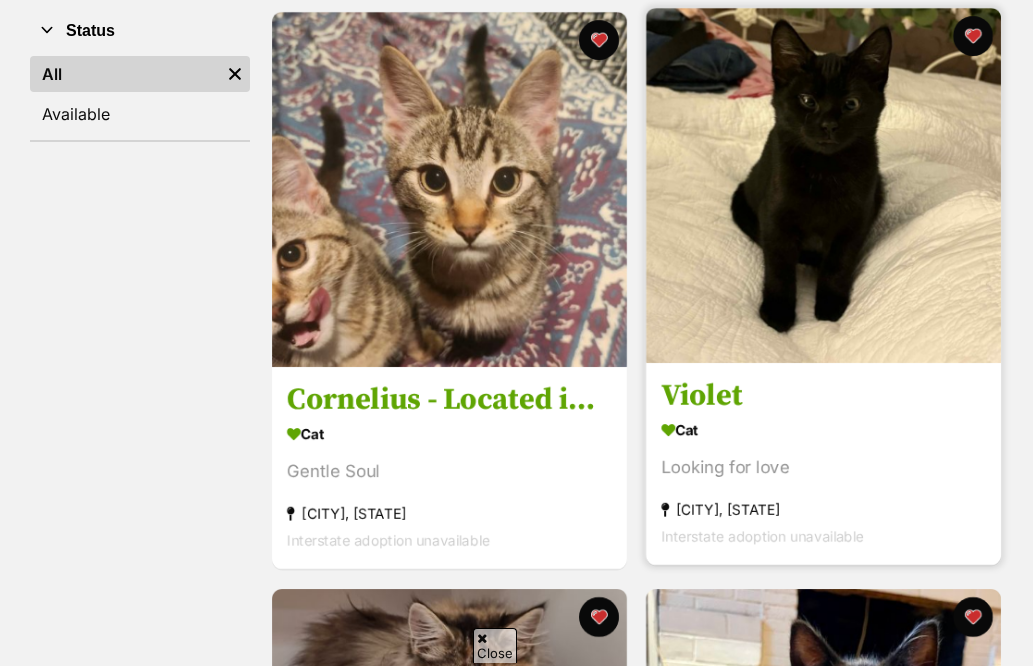 click at bounding box center (823, 185) 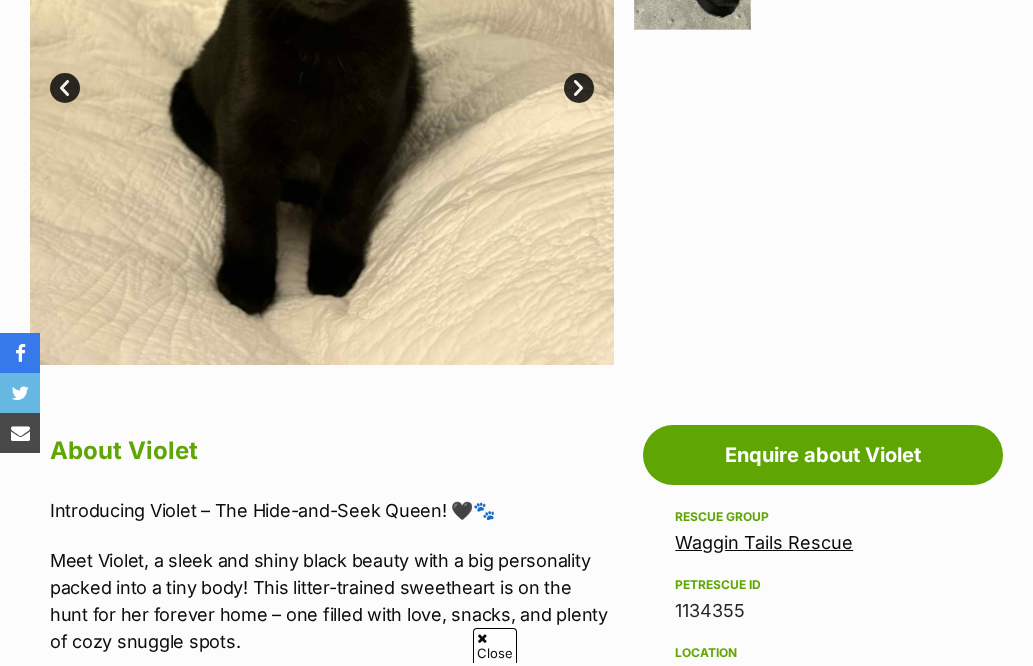 scroll, scrollTop: 872, scrollLeft: 0, axis: vertical 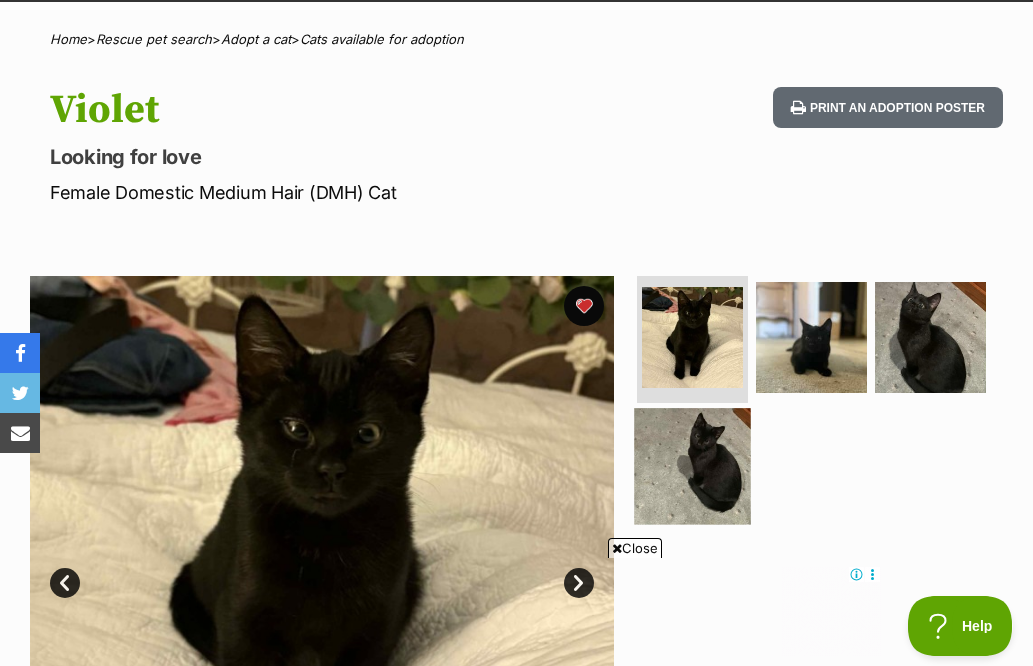 click at bounding box center (692, 467) 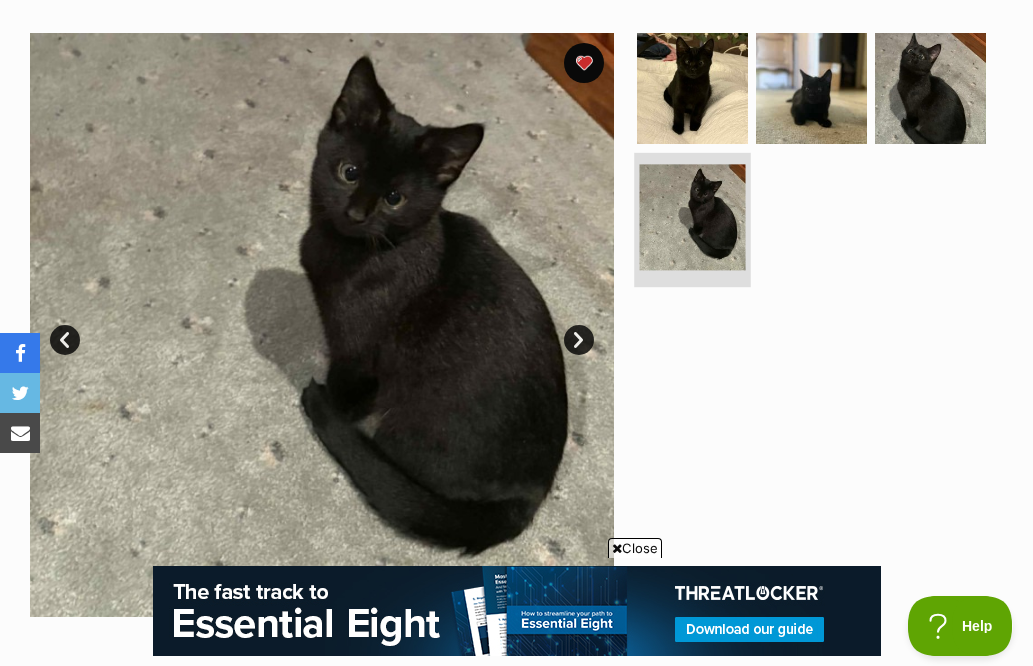 scroll, scrollTop: 0, scrollLeft: 0, axis: both 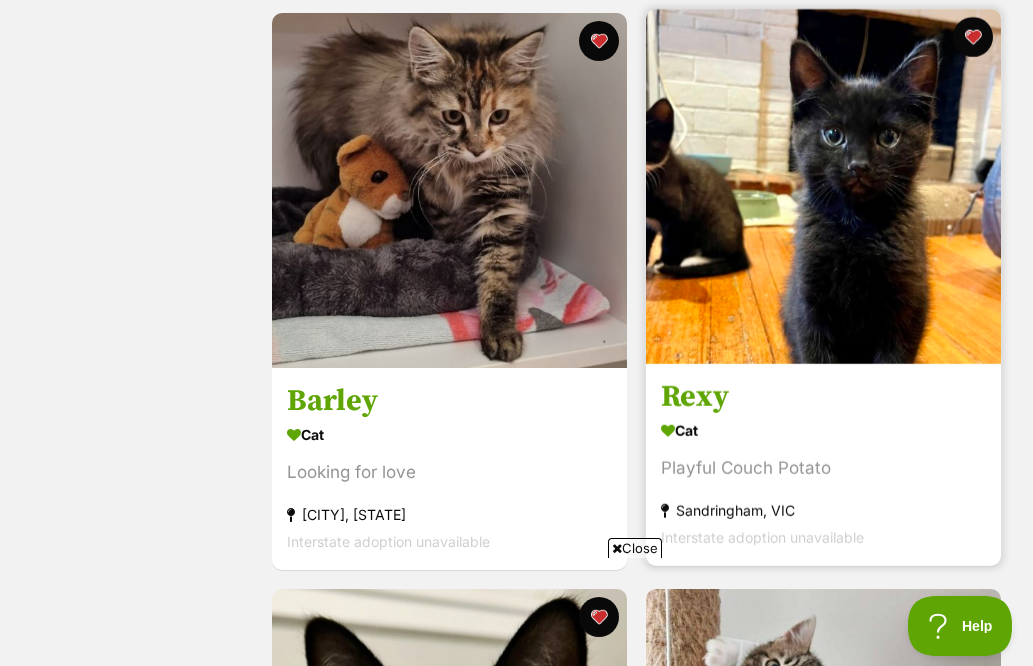 click at bounding box center (823, 186) 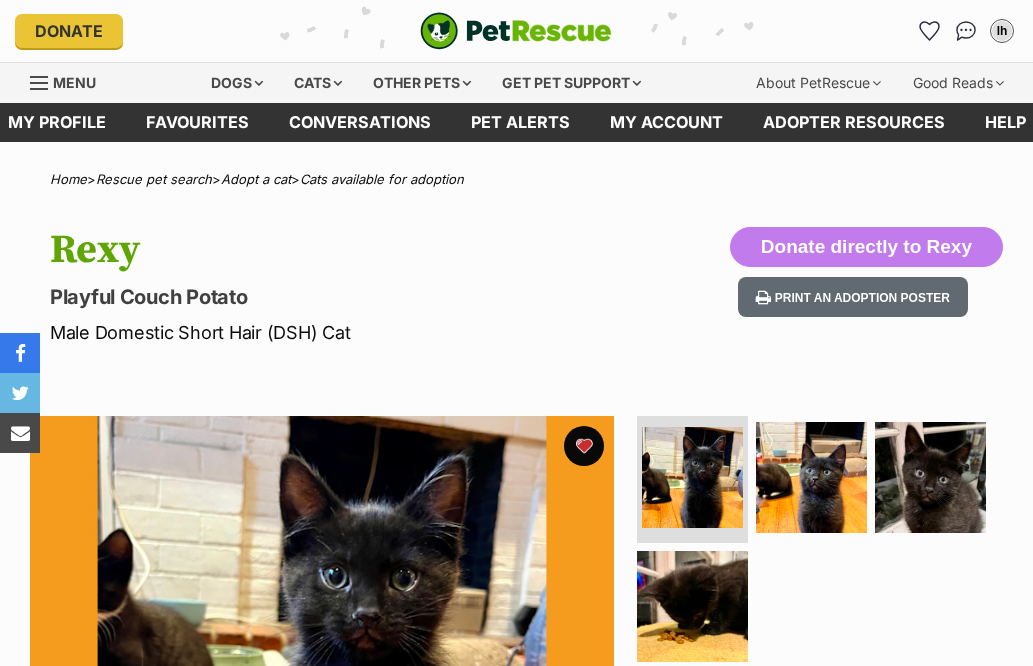 scroll, scrollTop: 0, scrollLeft: 0, axis: both 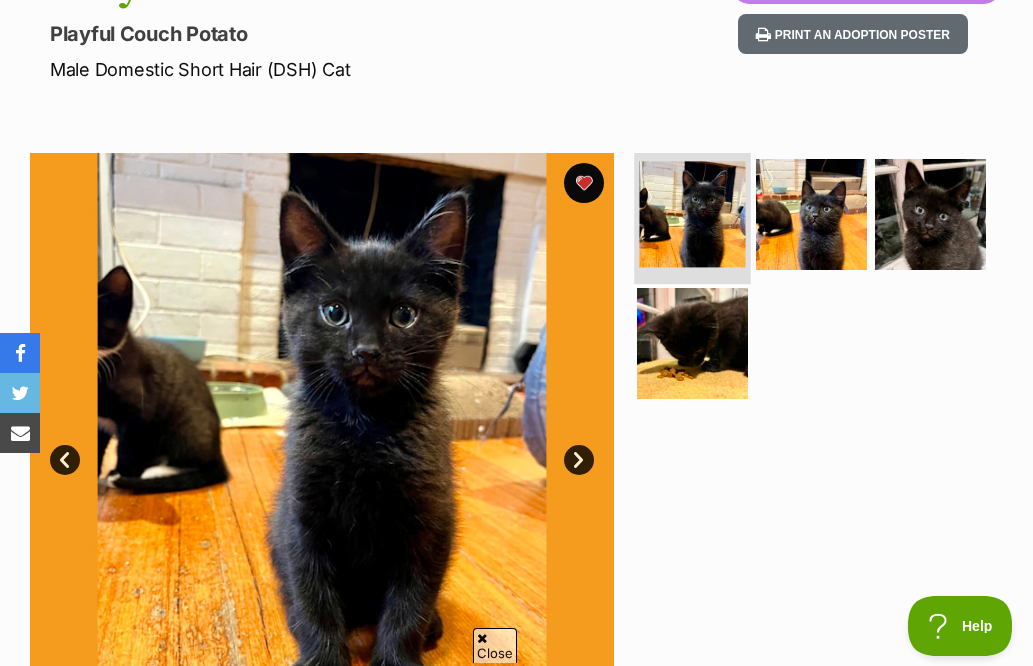 click at bounding box center [693, 214] 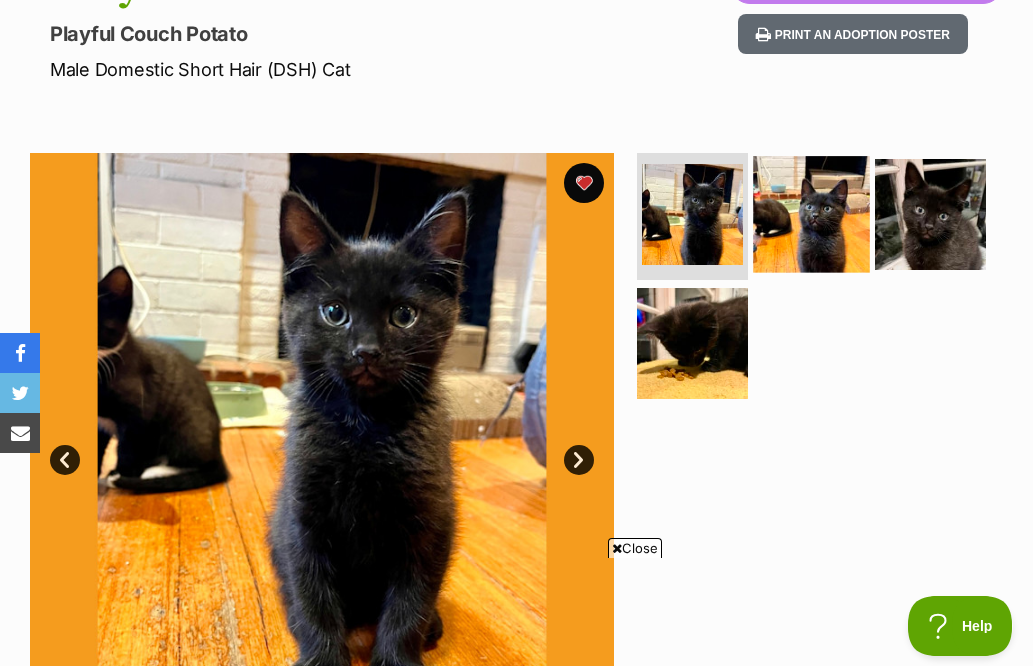 scroll, scrollTop: 0, scrollLeft: 0, axis: both 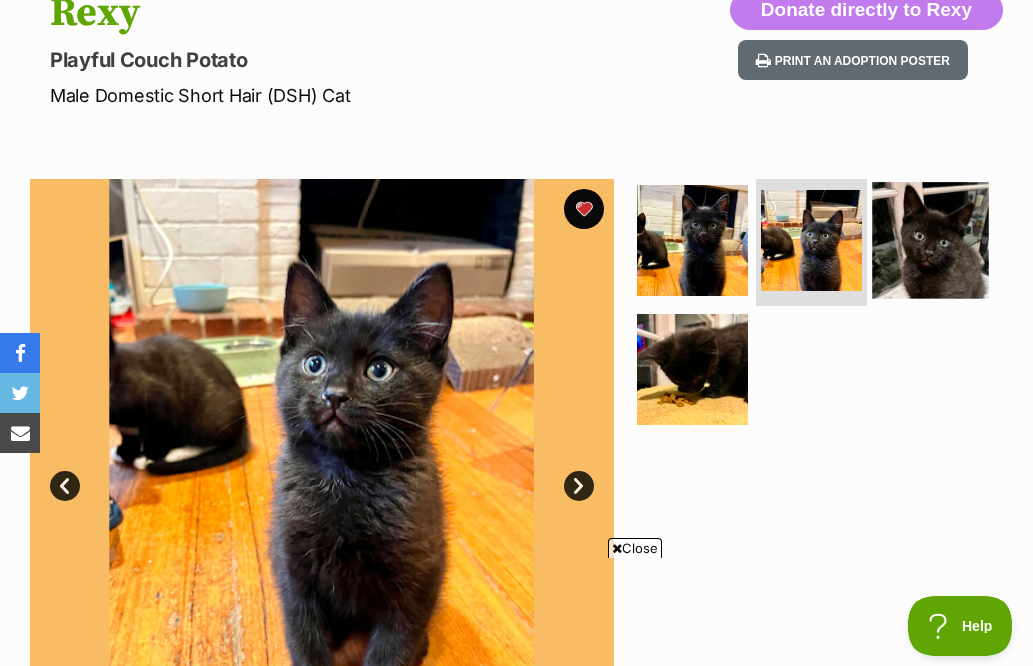 click at bounding box center (930, 240) 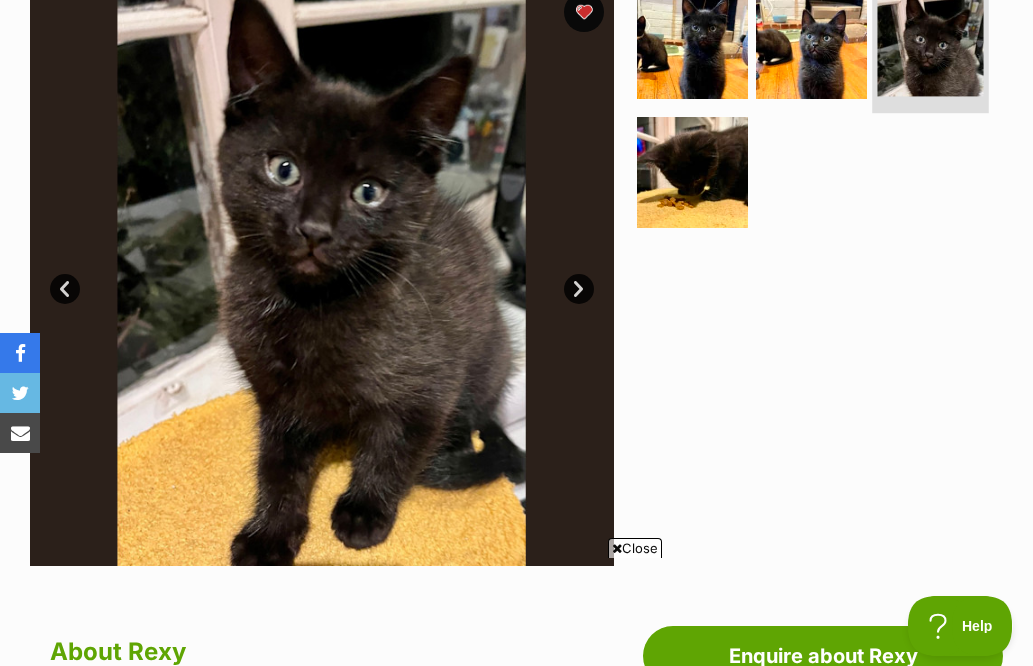 scroll, scrollTop: 392, scrollLeft: 0, axis: vertical 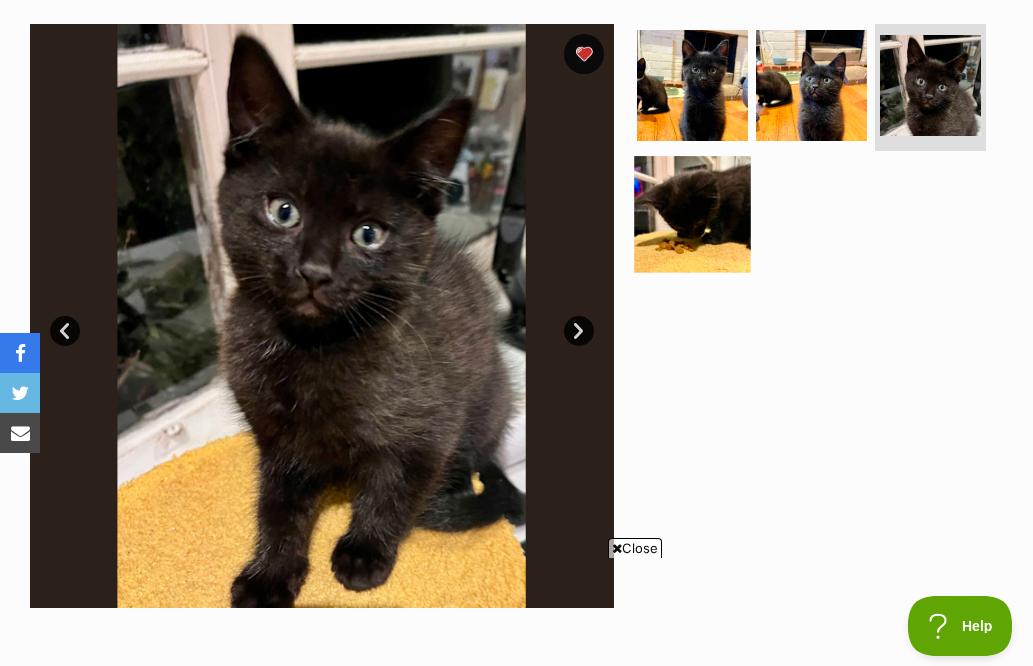 click at bounding box center (692, 215) 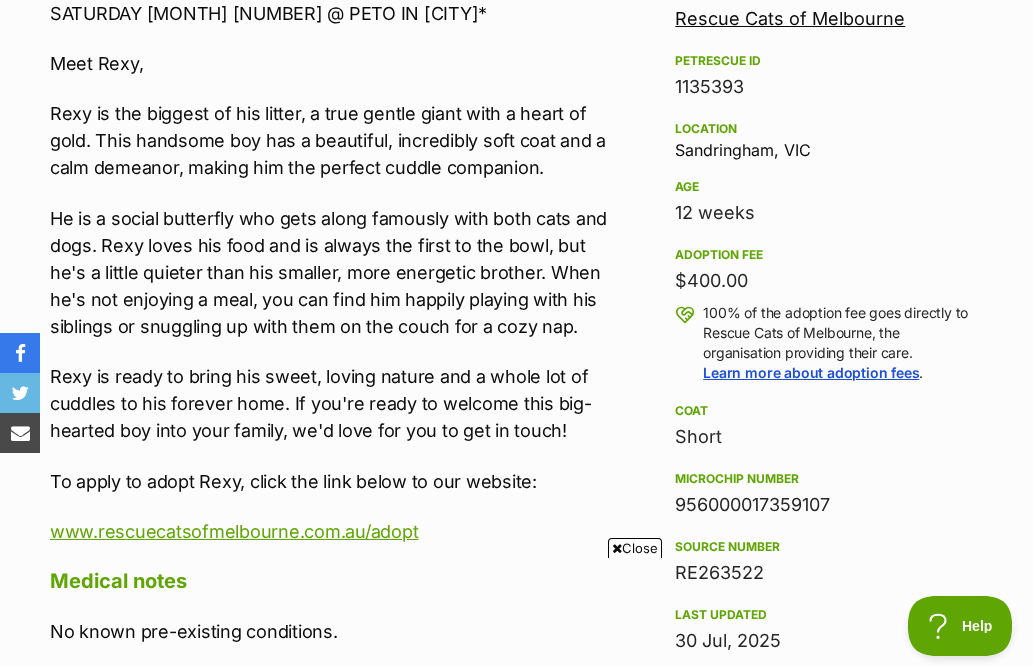 scroll, scrollTop: 1161, scrollLeft: 0, axis: vertical 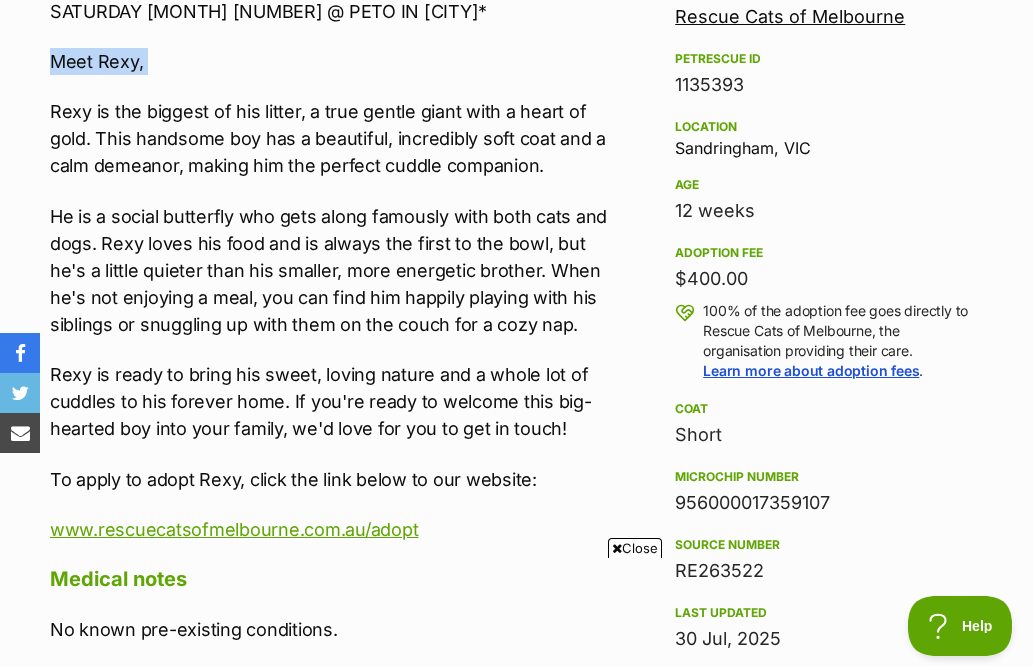 drag, startPoint x: 54, startPoint y: 59, endPoint x: 96, endPoint y: 77, distance: 45.694637 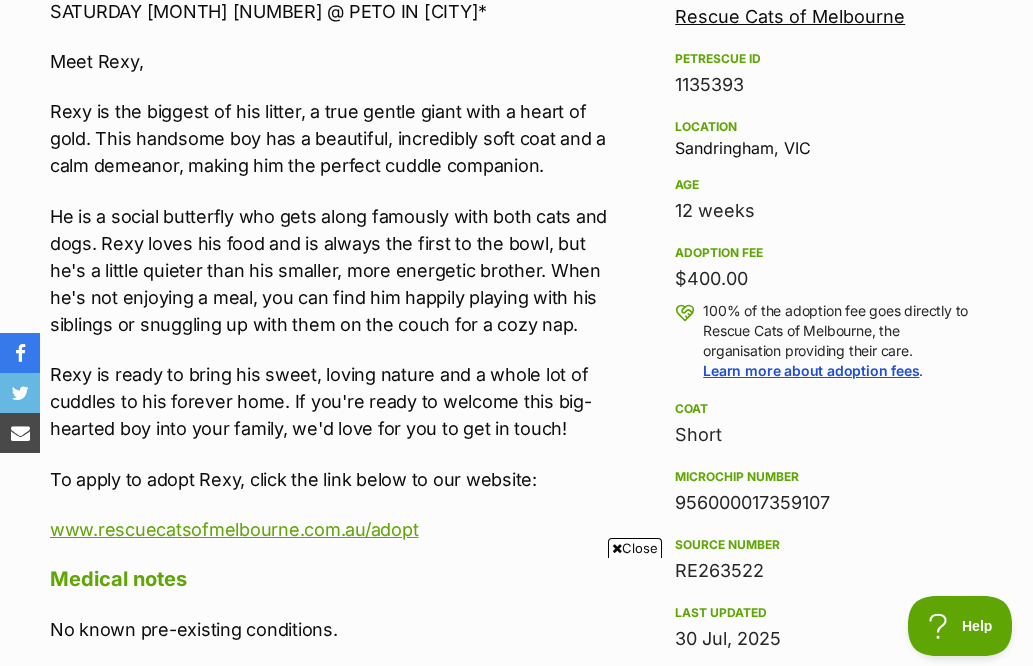 click on "Rexy is the biggest of his litter, a true gentle giant with a heart of gold. This handsome boy has a beautiful, incredibly soft coat and a calm demeanor, making him the perfect cuddle companion." at bounding box center (332, 138) 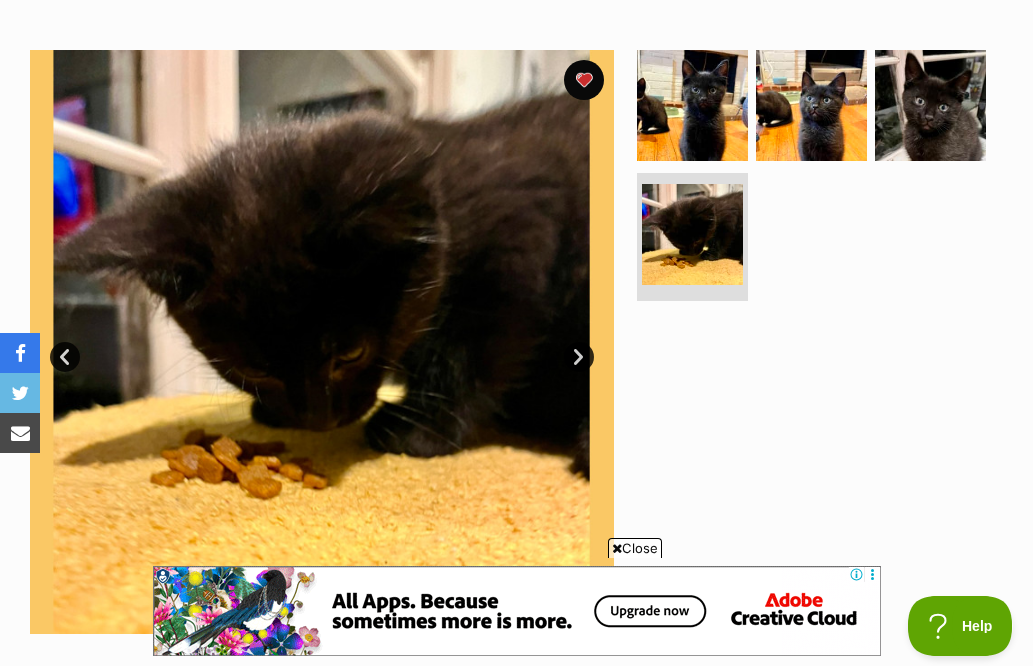 scroll, scrollTop: 339, scrollLeft: 0, axis: vertical 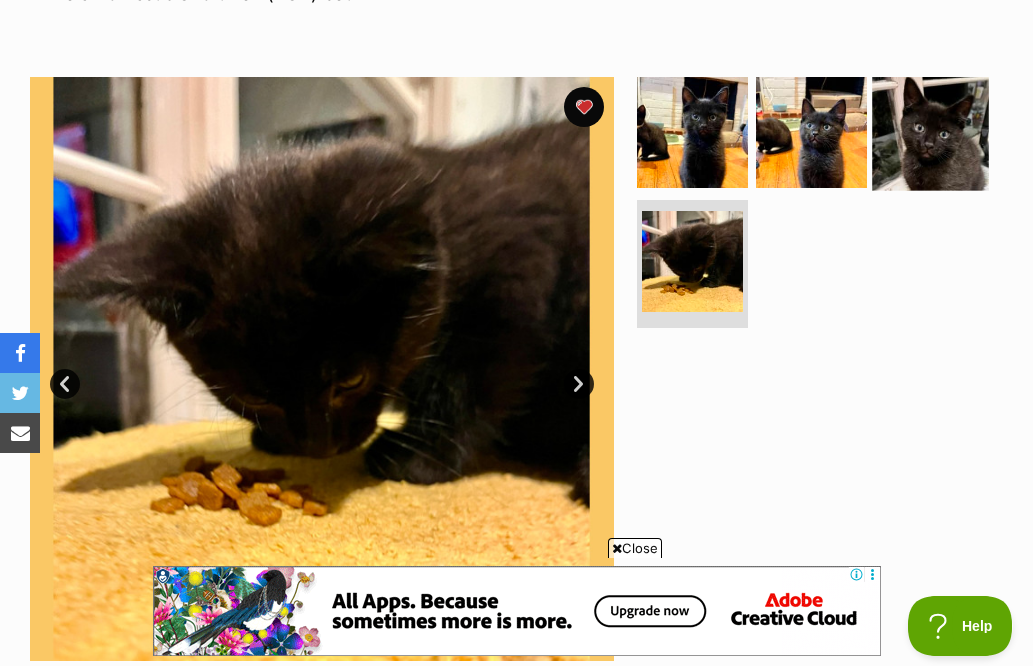 click at bounding box center [930, 132] 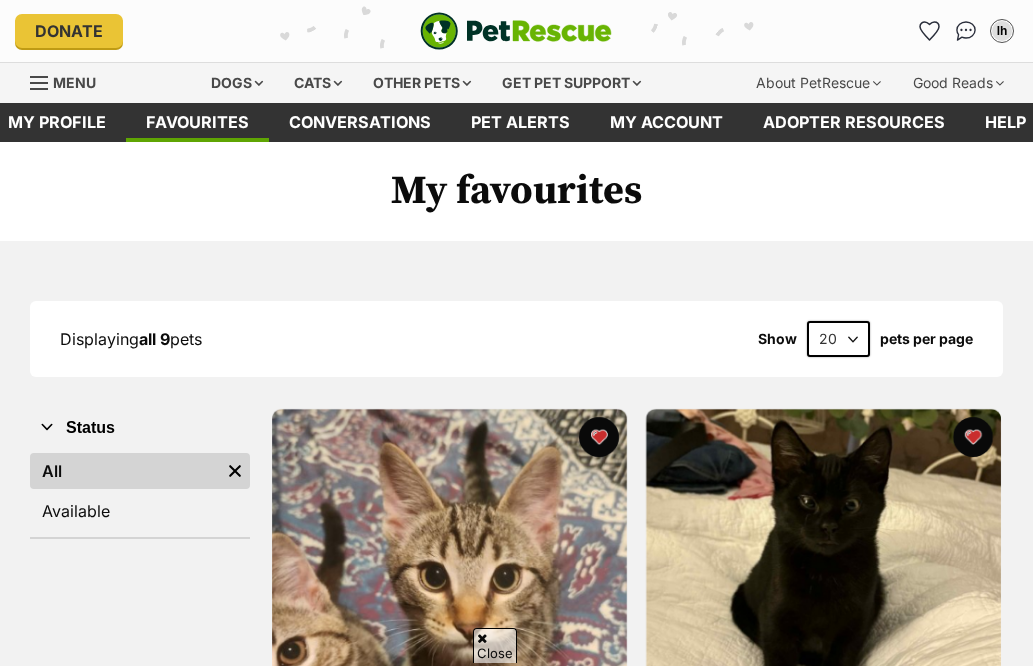 scroll, scrollTop: 973, scrollLeft: 0, axis: vertical 